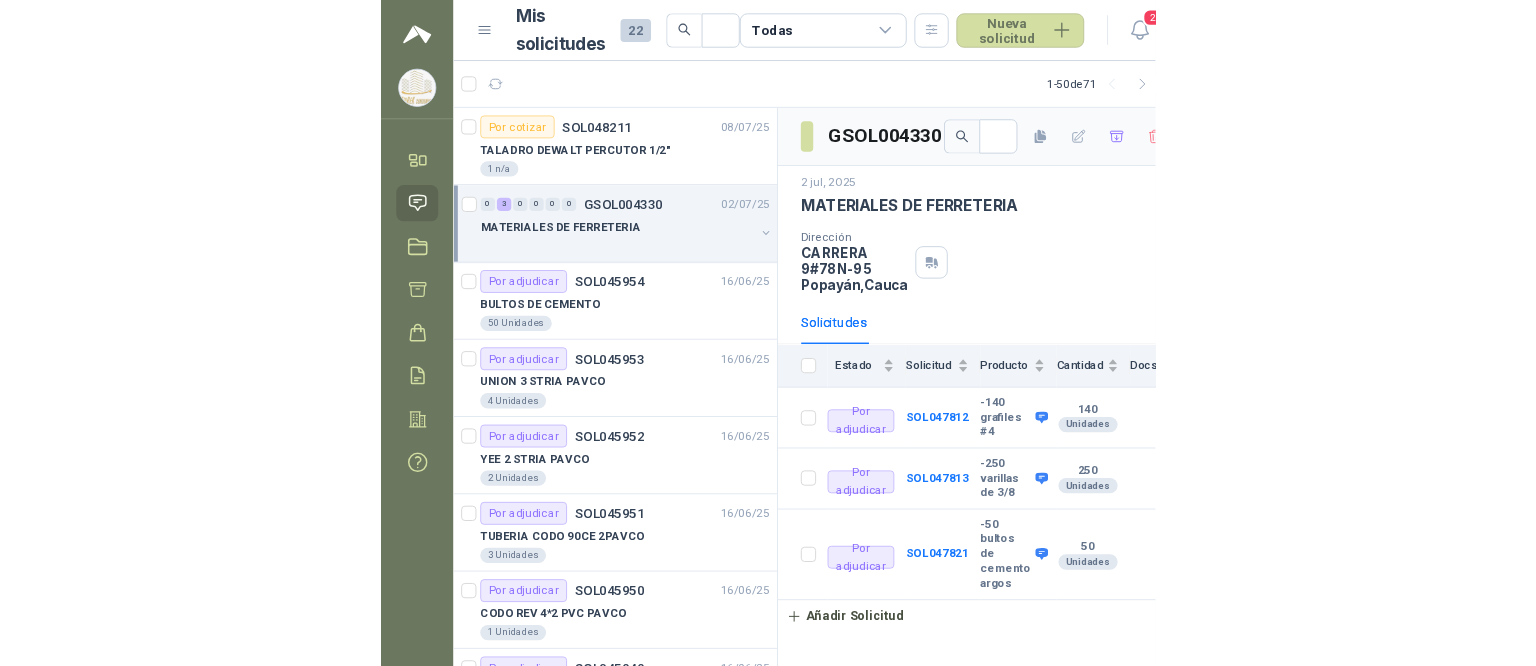 scroll, scrollTop: 0, scrollLeft: 0, axis: both 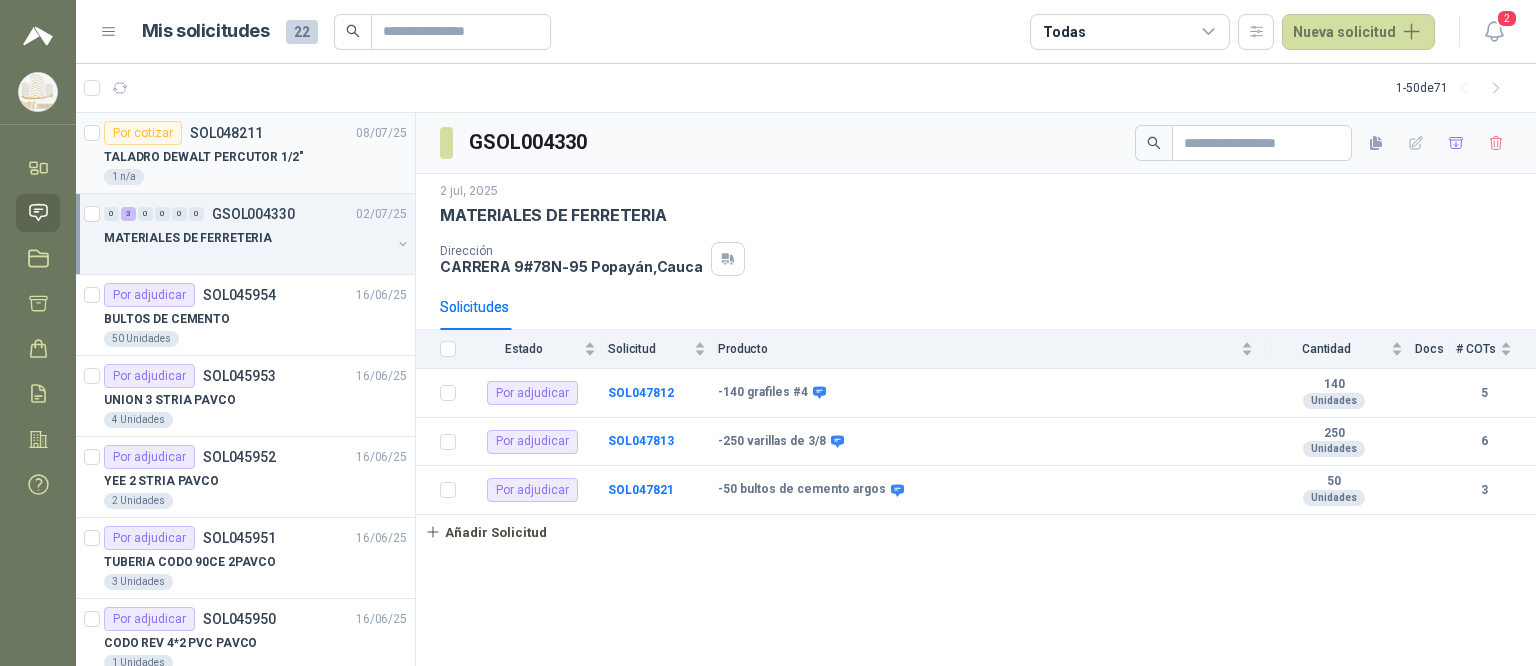 click on "1   n/a" at bounding box center [255, 177] 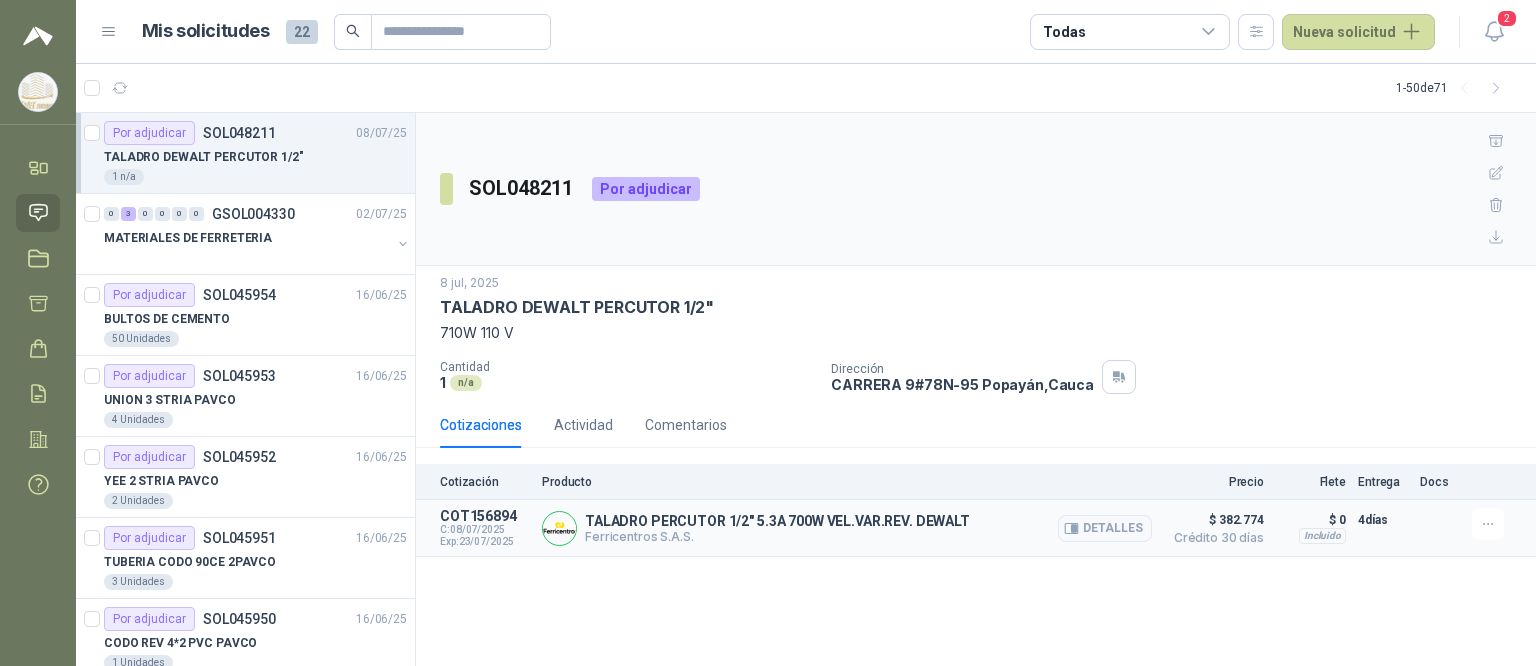 click on "Ferricentros S.A.S." at bounding box center [777, 536] 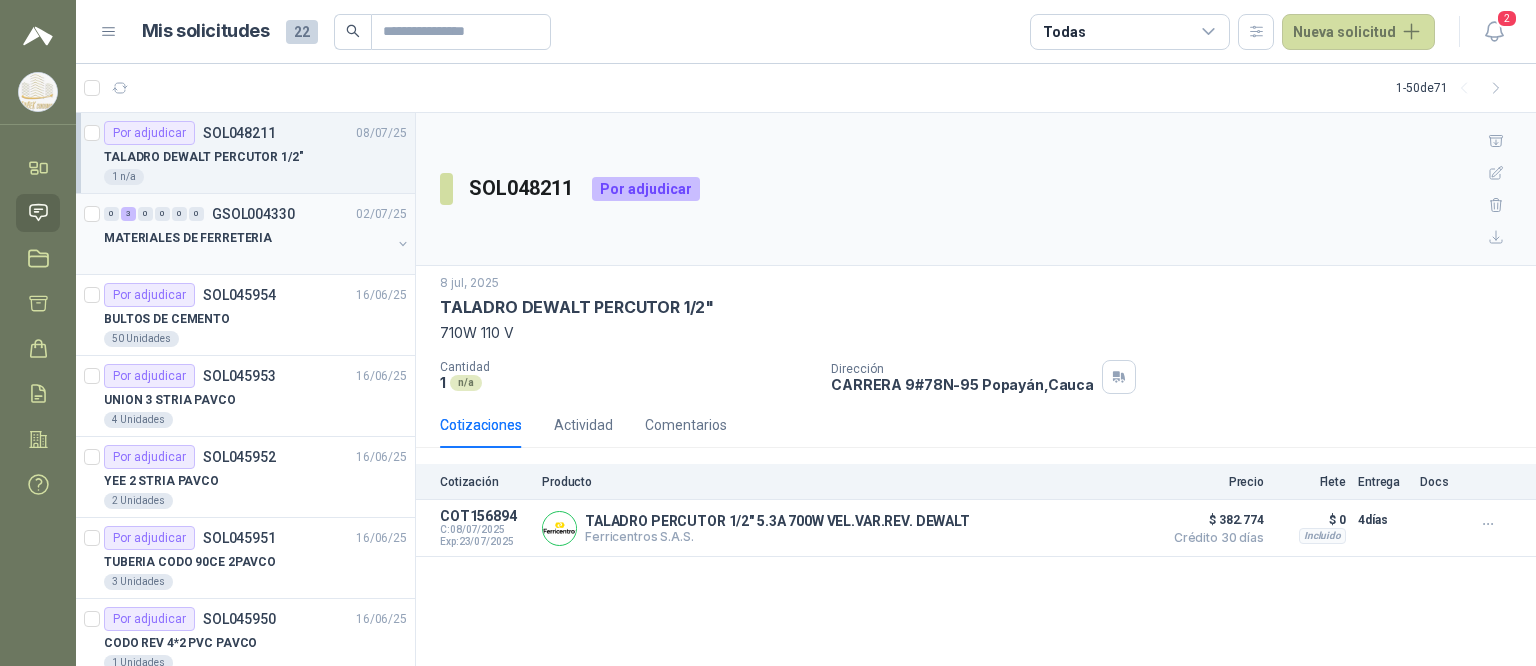 click at bounding box center [247, 258] 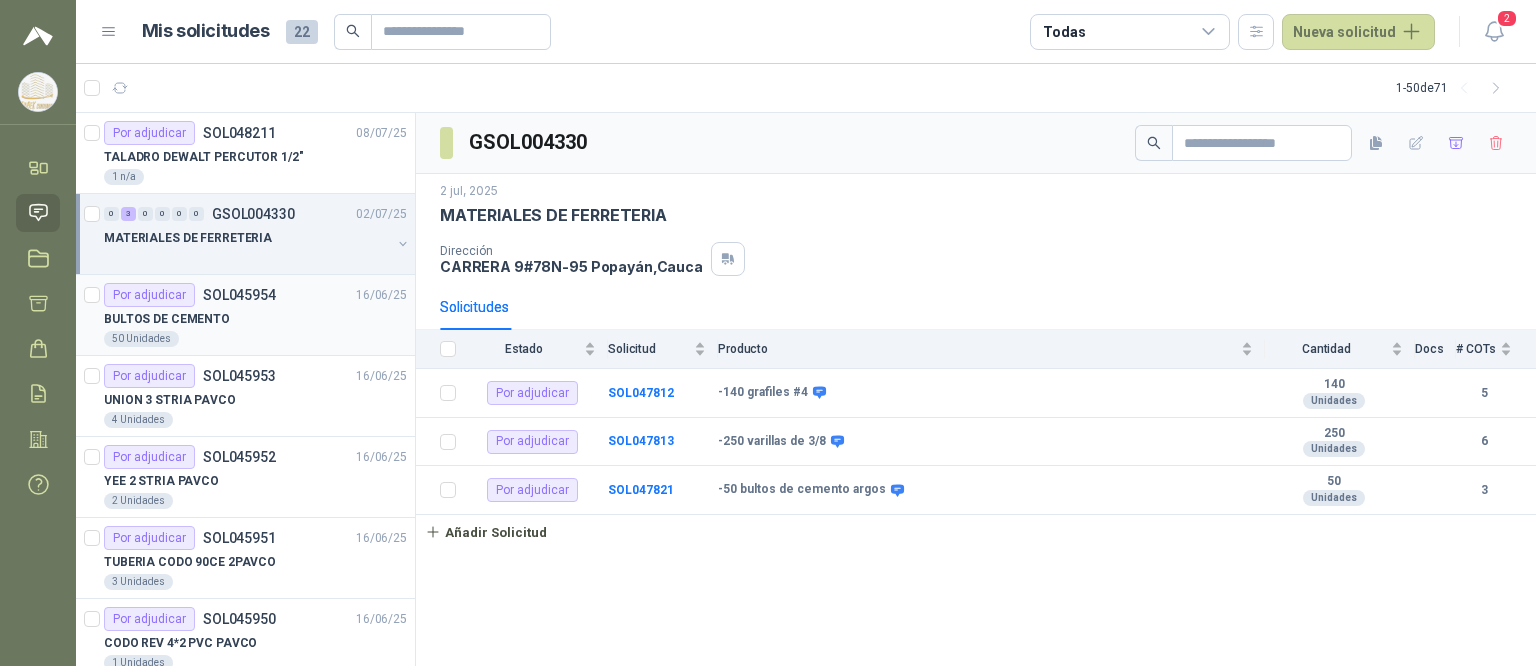 click on "BULTOS DE CEMENTO" at bounding box center (255, 319) 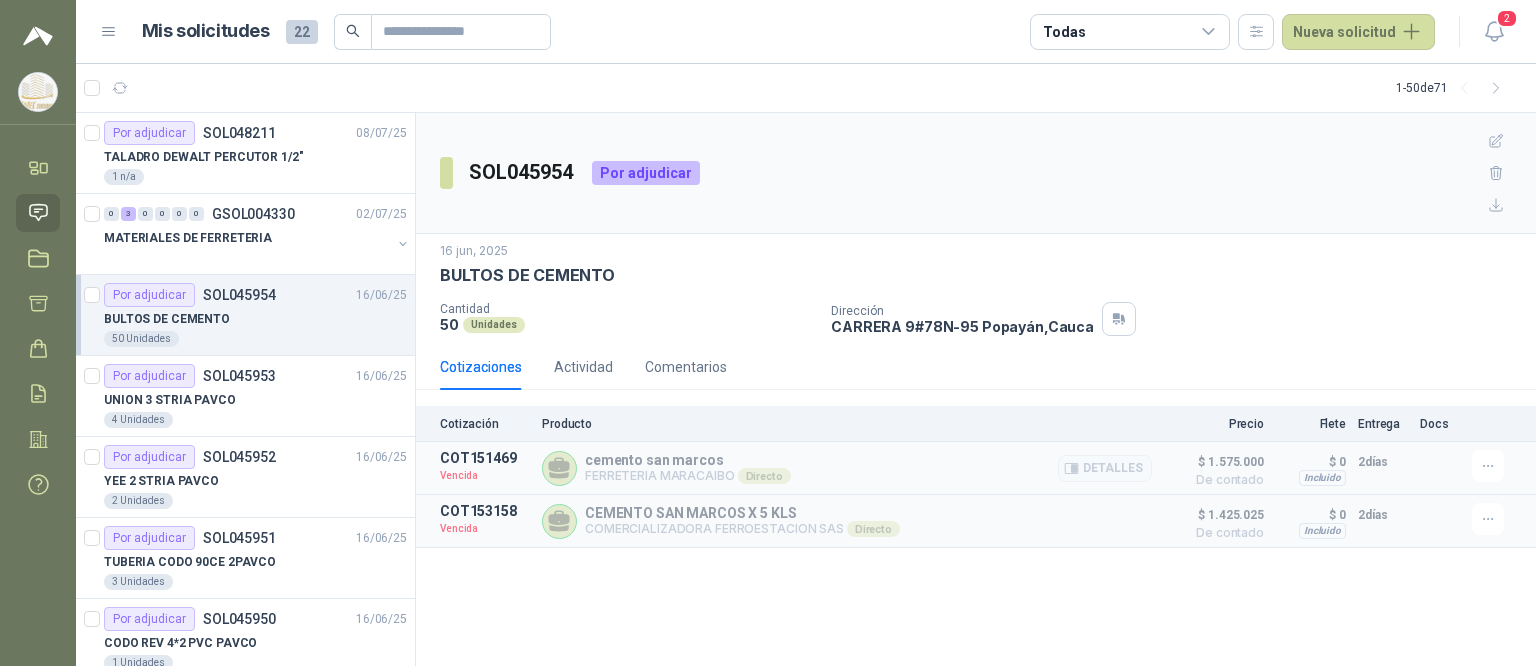 click on "cemento san marcos FERRETERIA MARACAIBO   Directo Detalles" at bounding box center [847, 468] 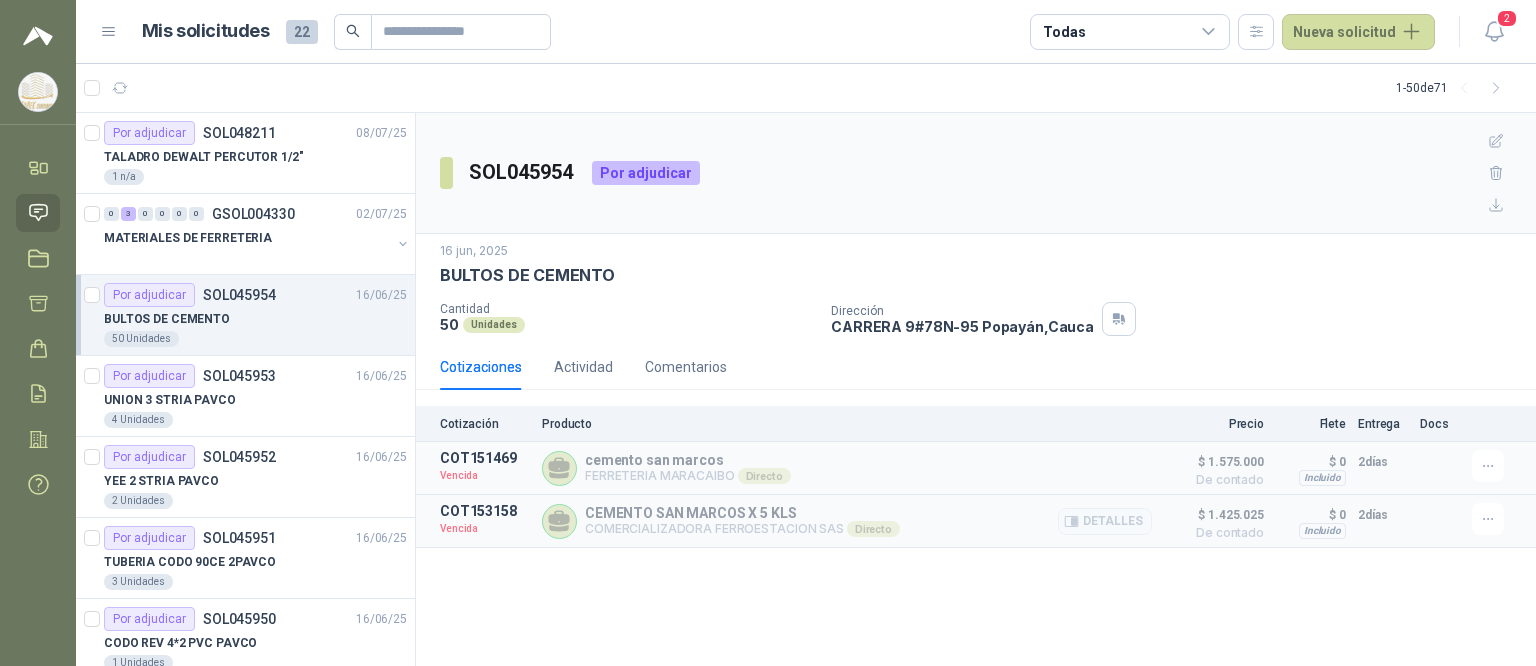 click on "CEMENTO SAN MARCOS X 5 KLS COMERCIALIZADORA FERROESTACION SAS   Directo Detalles" at bounding box center (847, 468) 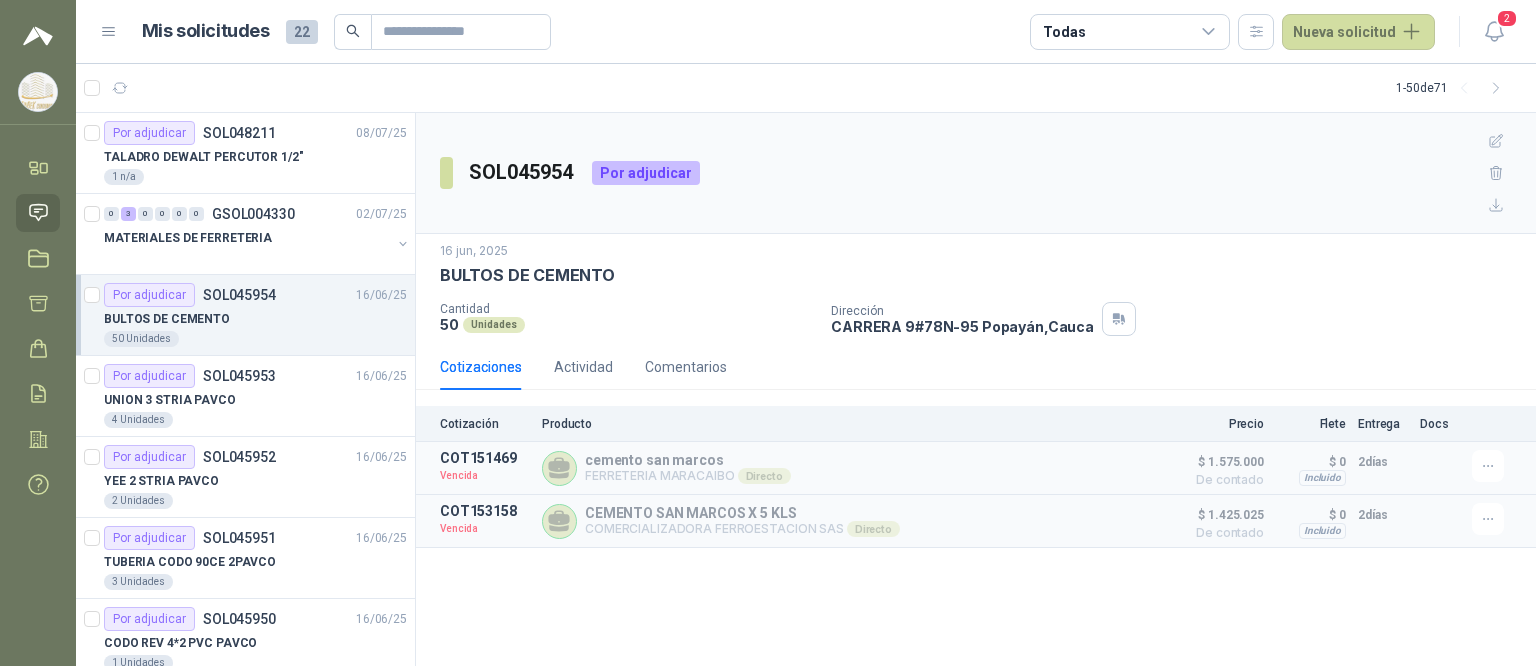 click on "Por adjudicar" at bounding box center (646, 173) 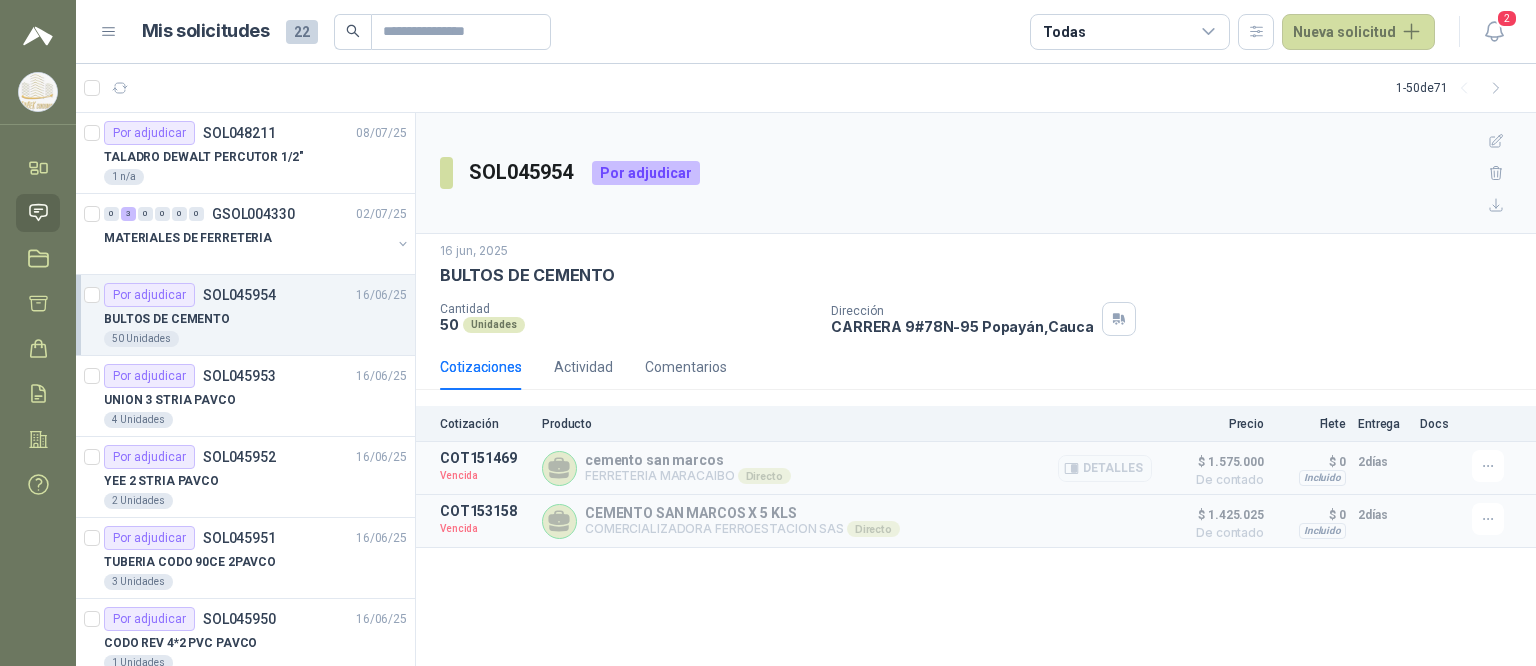 click on "Vencida" at bounding box center (485, 476) 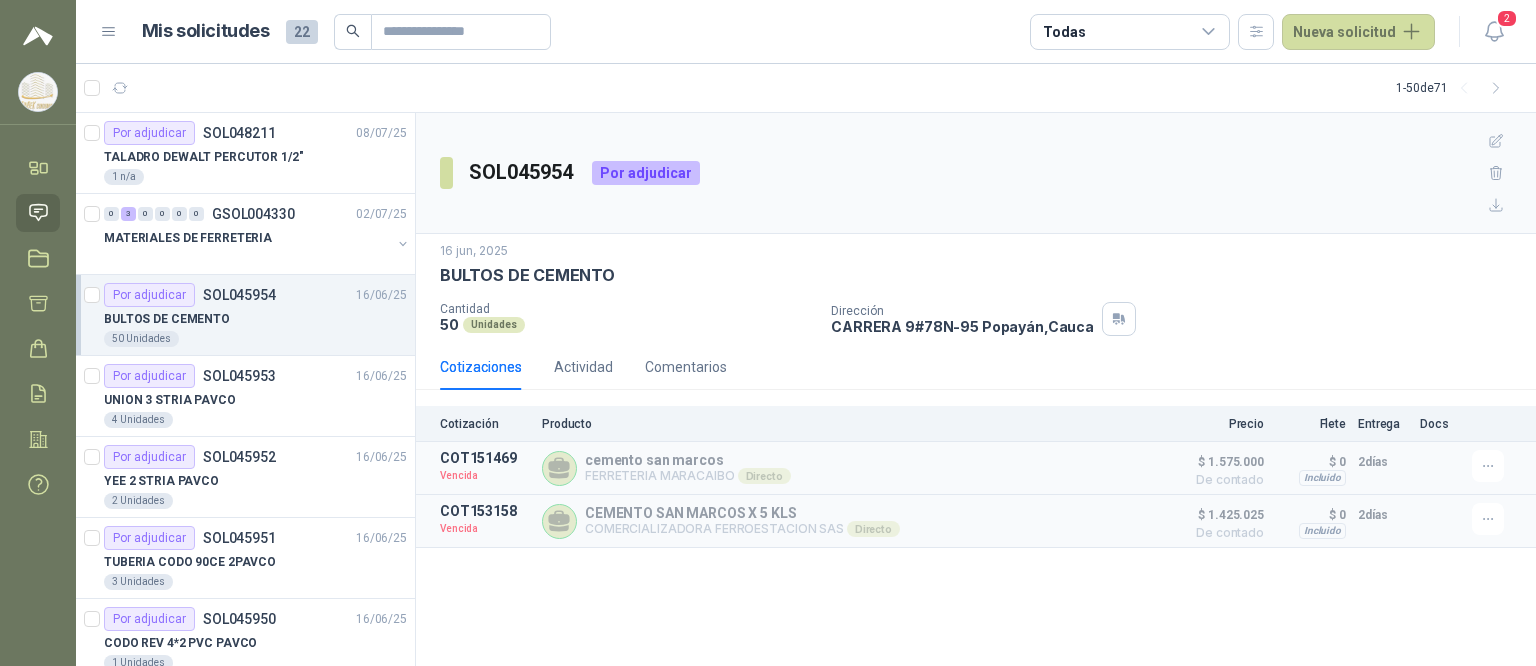 click on "Por adjudicar" at bounding box center (646, 173) 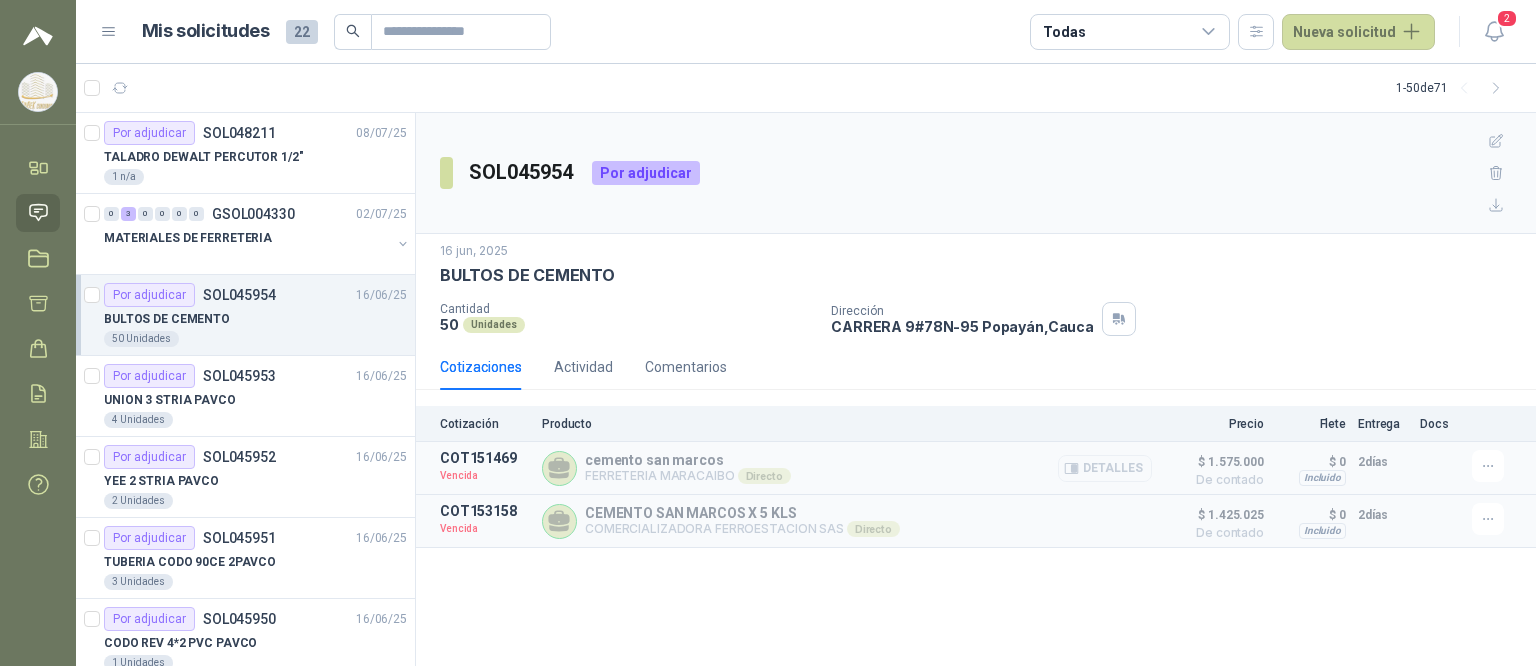 click on "Detalles" at bounding box center (1105, 468) 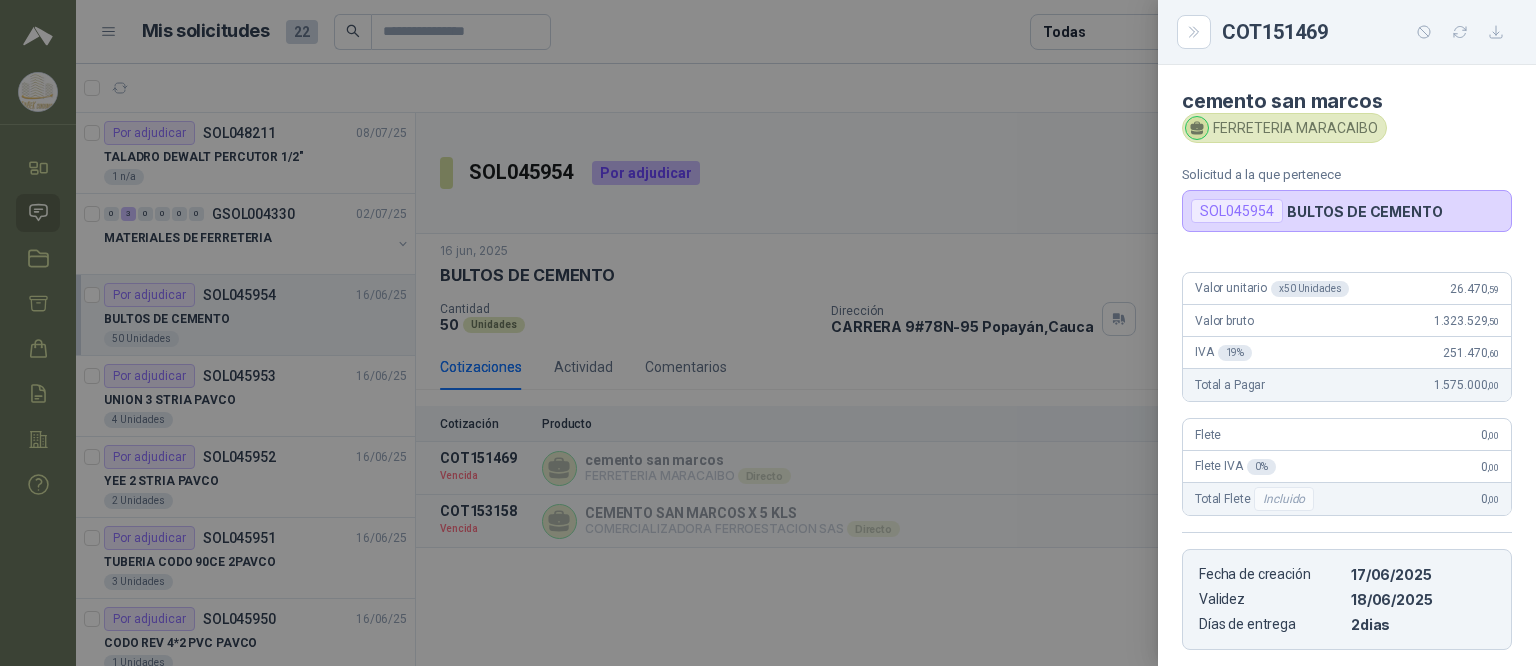 click at bounding box center (768, 333) 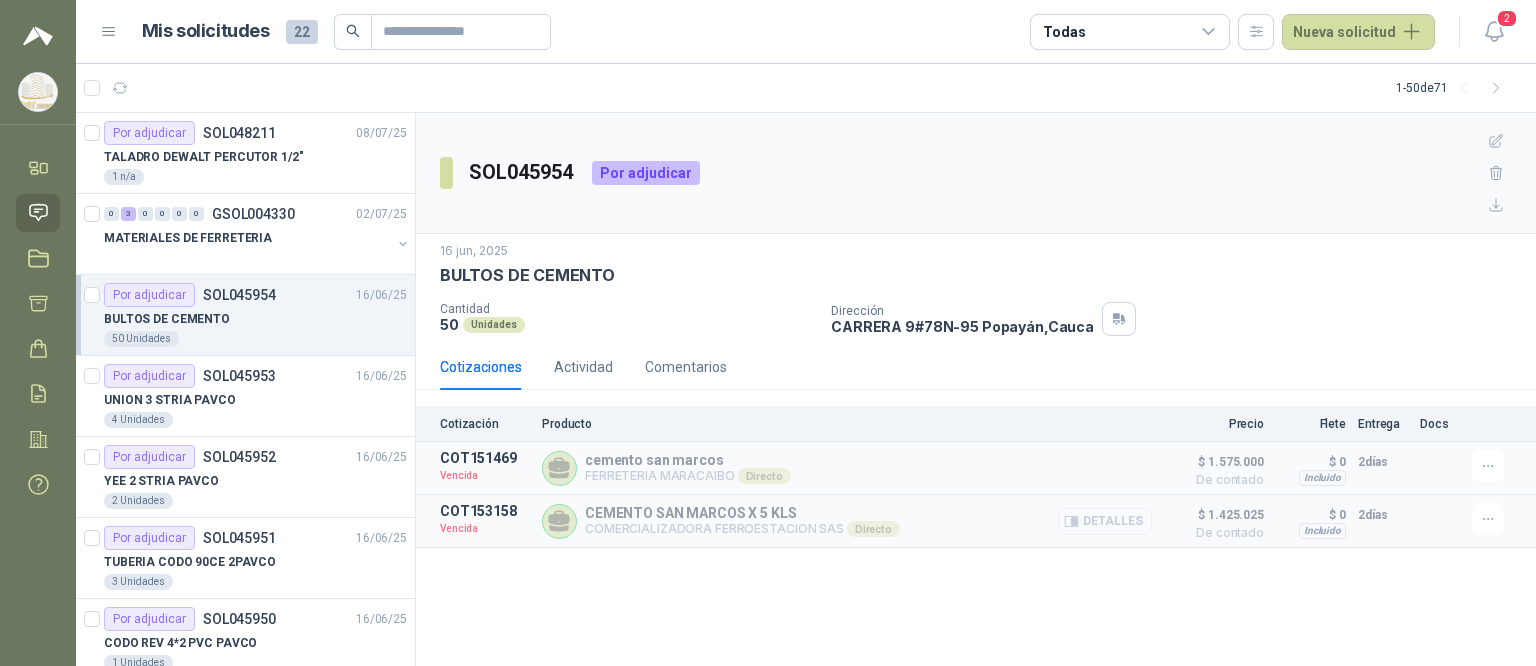 click on "Detalles" at bounding box center (0, 0) 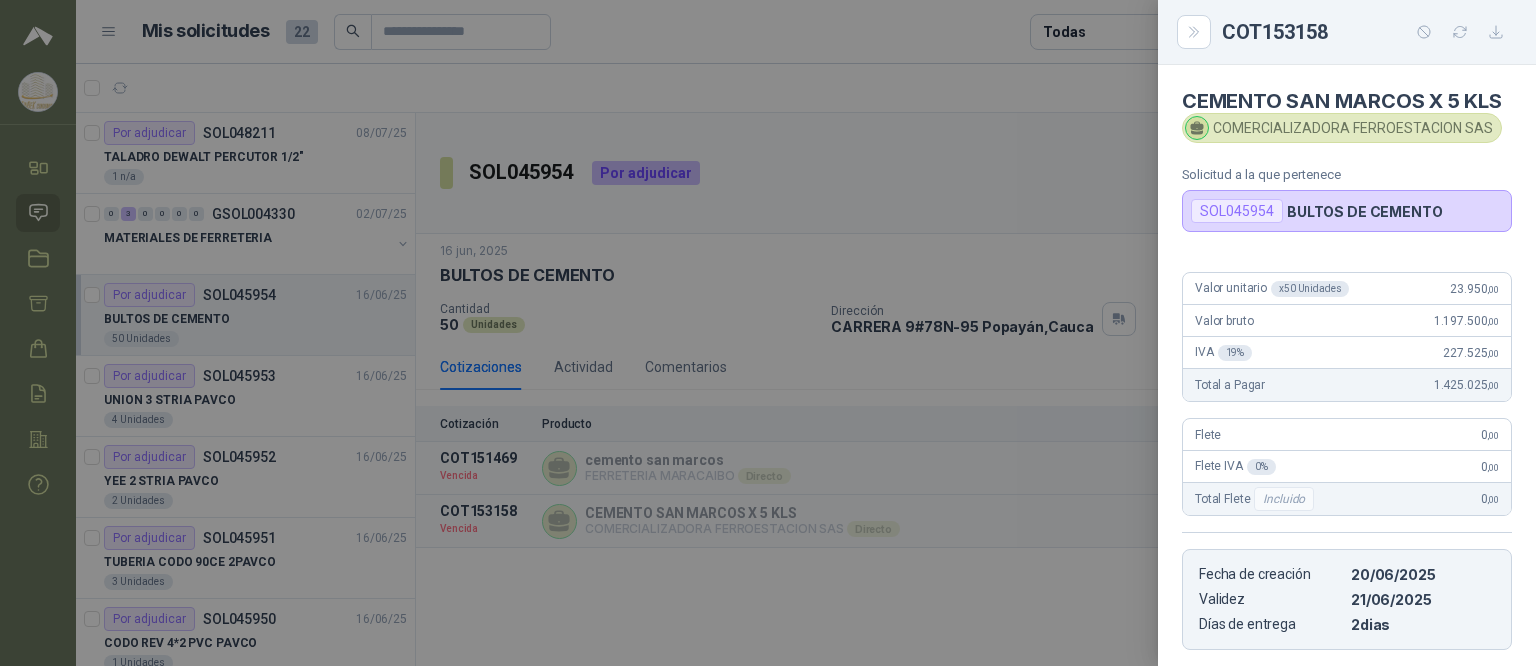 click at bounding box center [768, 333] 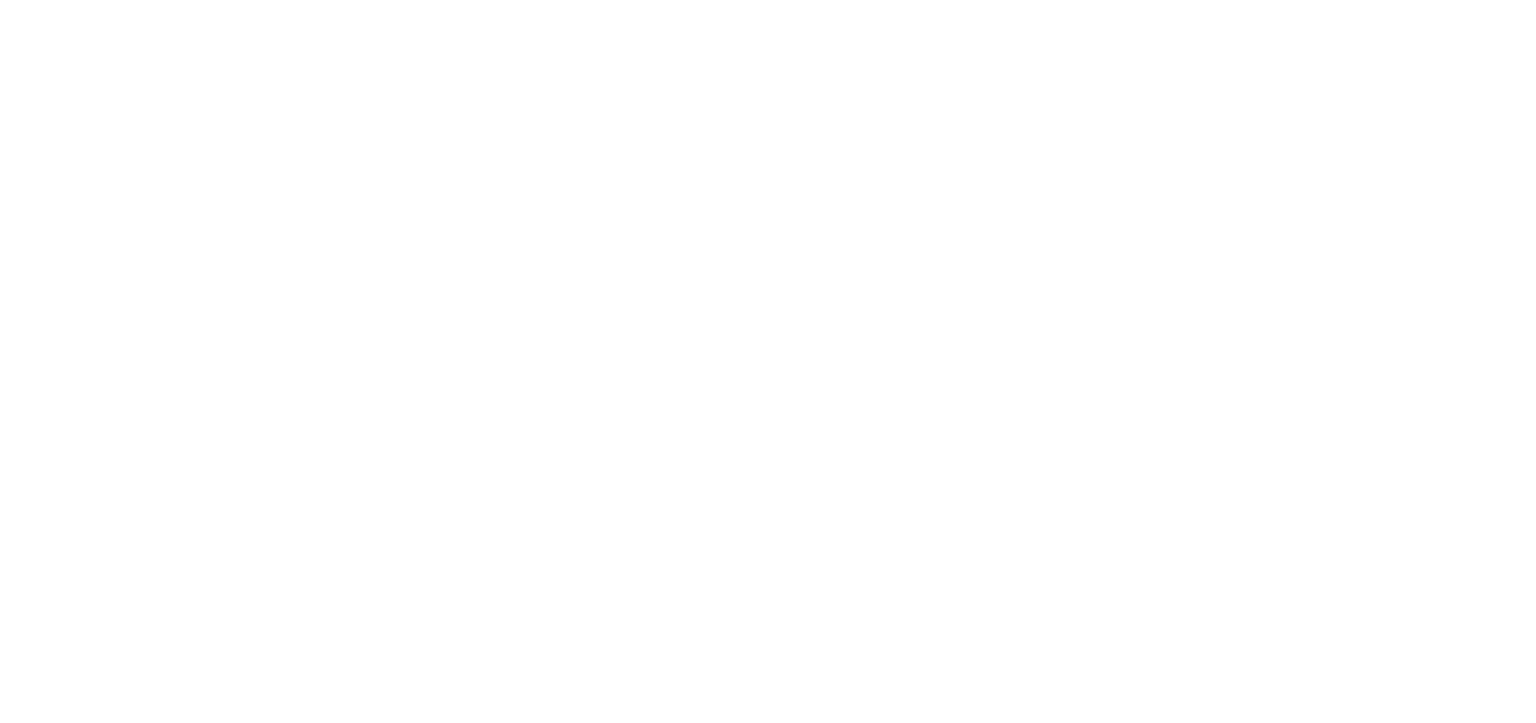 scroll, scrollTop: 0, scrollLeft: 0, axis: both 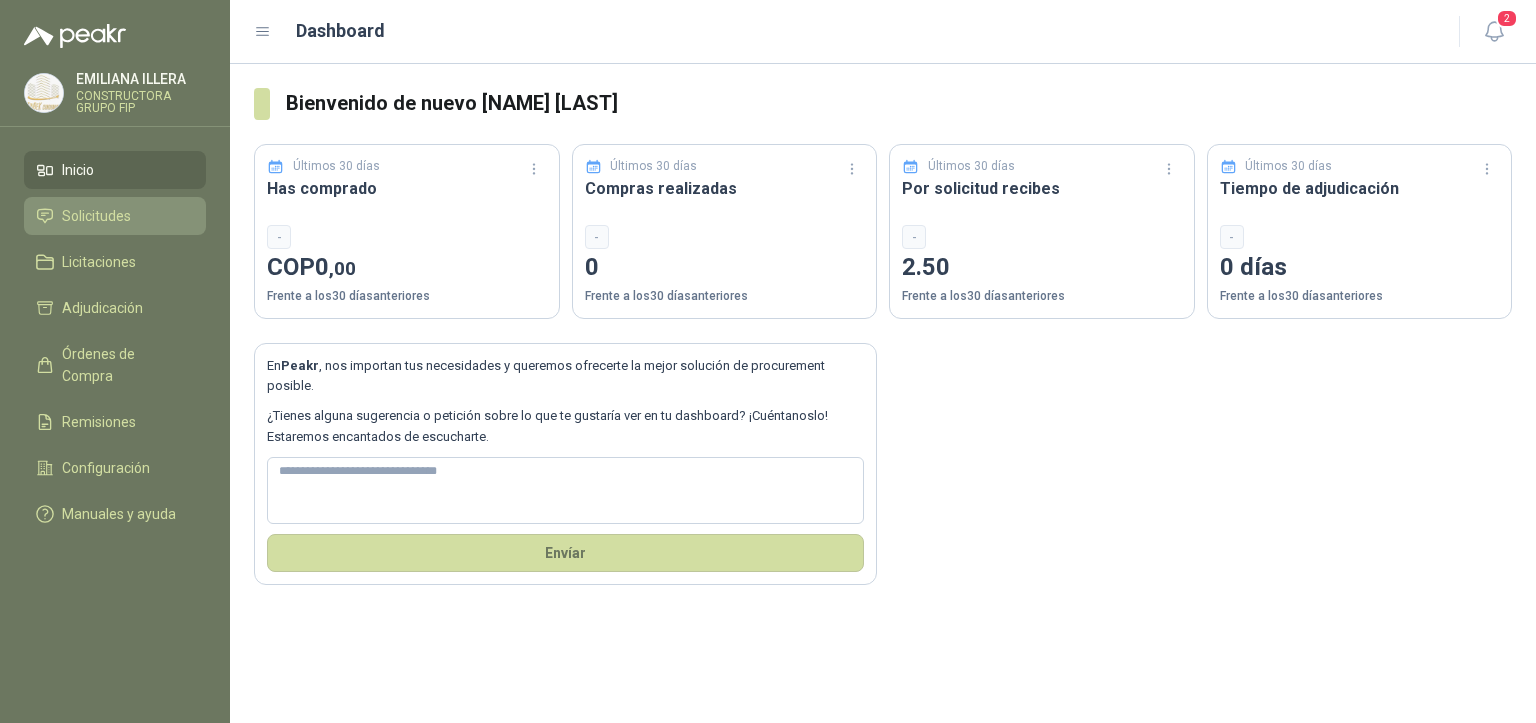 click on "Solicitudes" at bounding box center [115, 216] 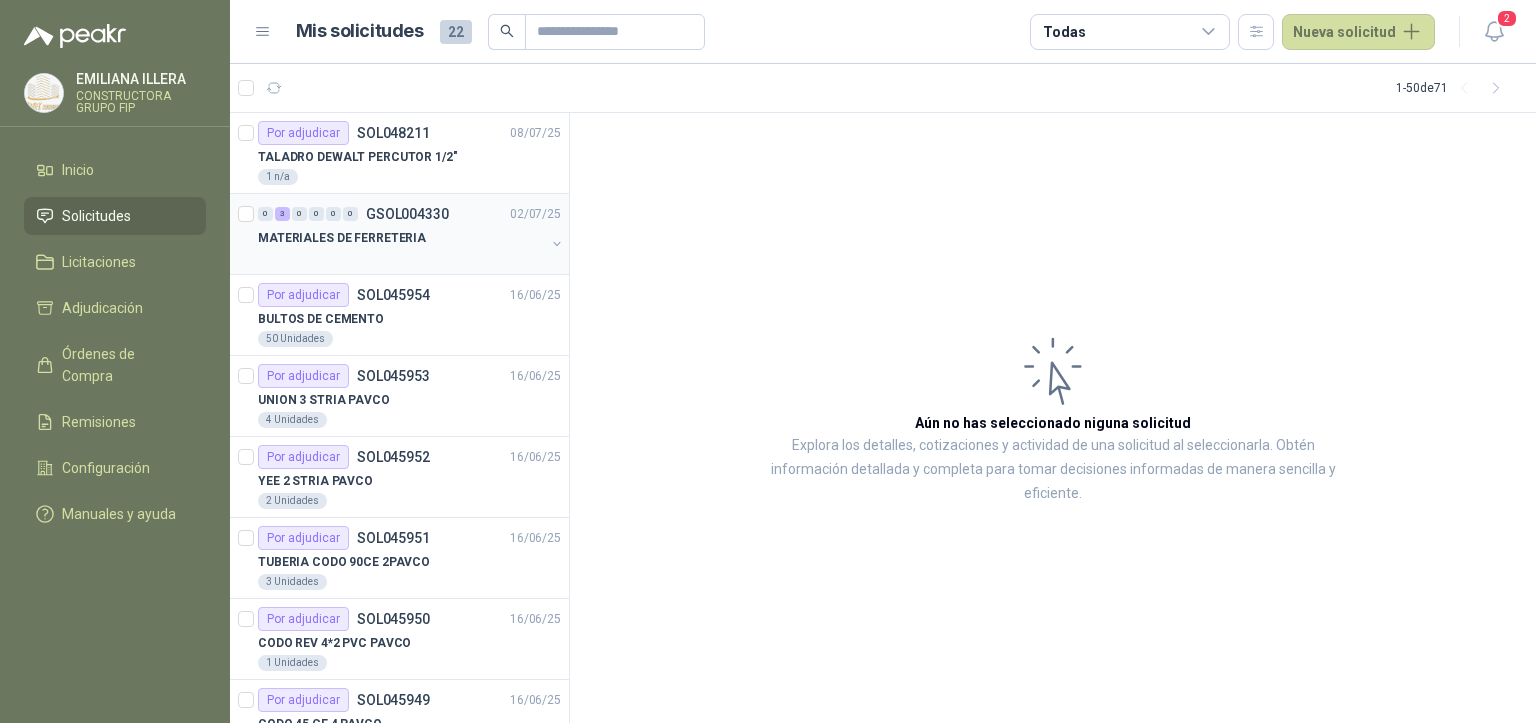 click at bounding box center [401, 258] 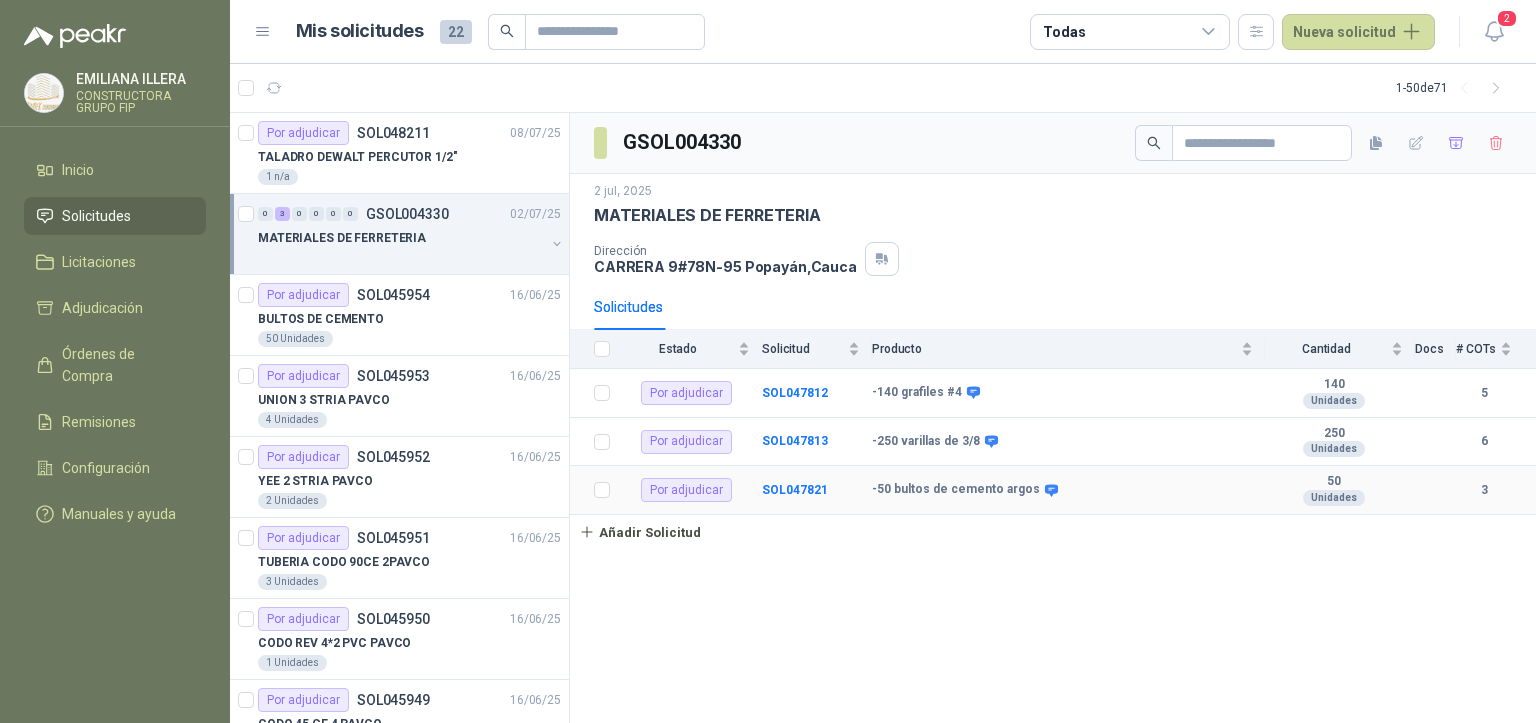 click on "3" at bounding box center [1334, 482] 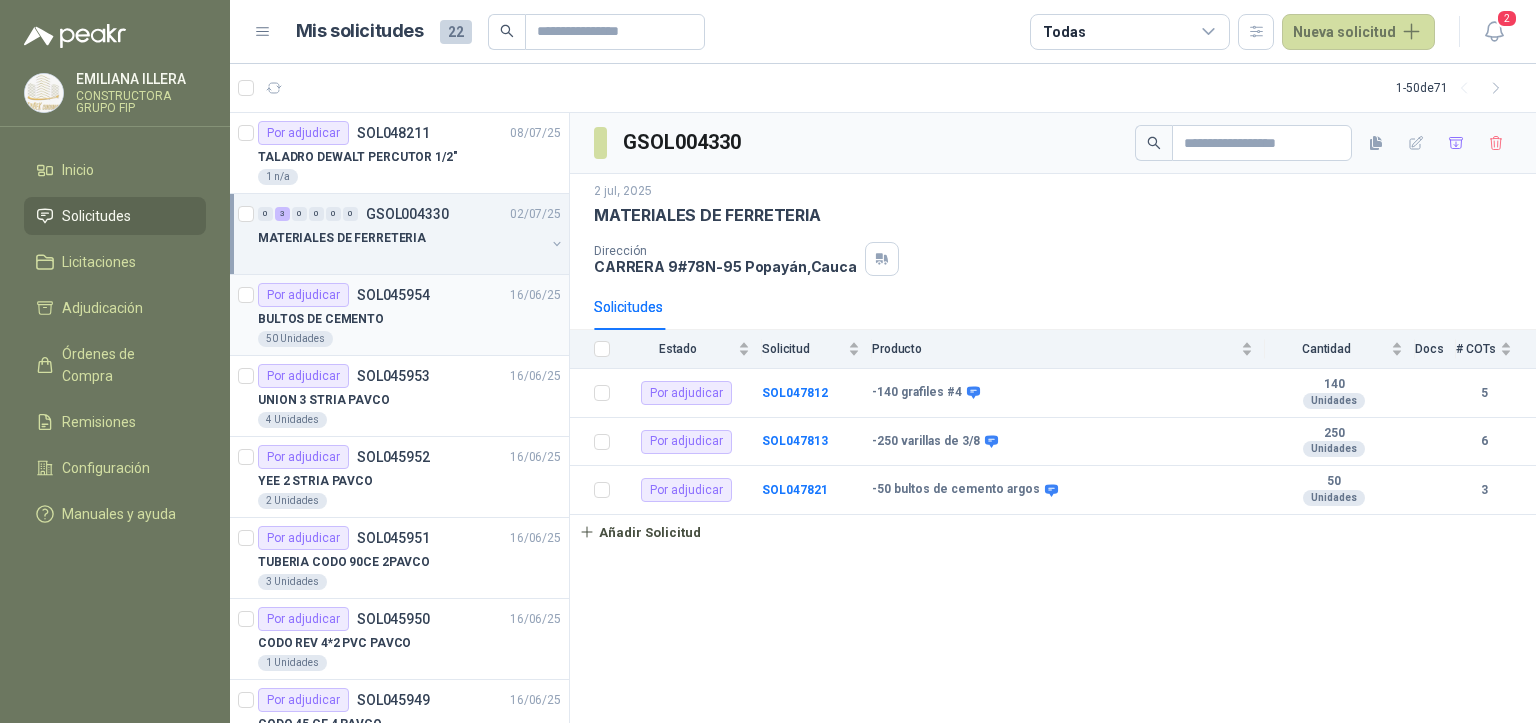 click on "BULTOS DE CEMENTO" at bounding box center [409, 319] 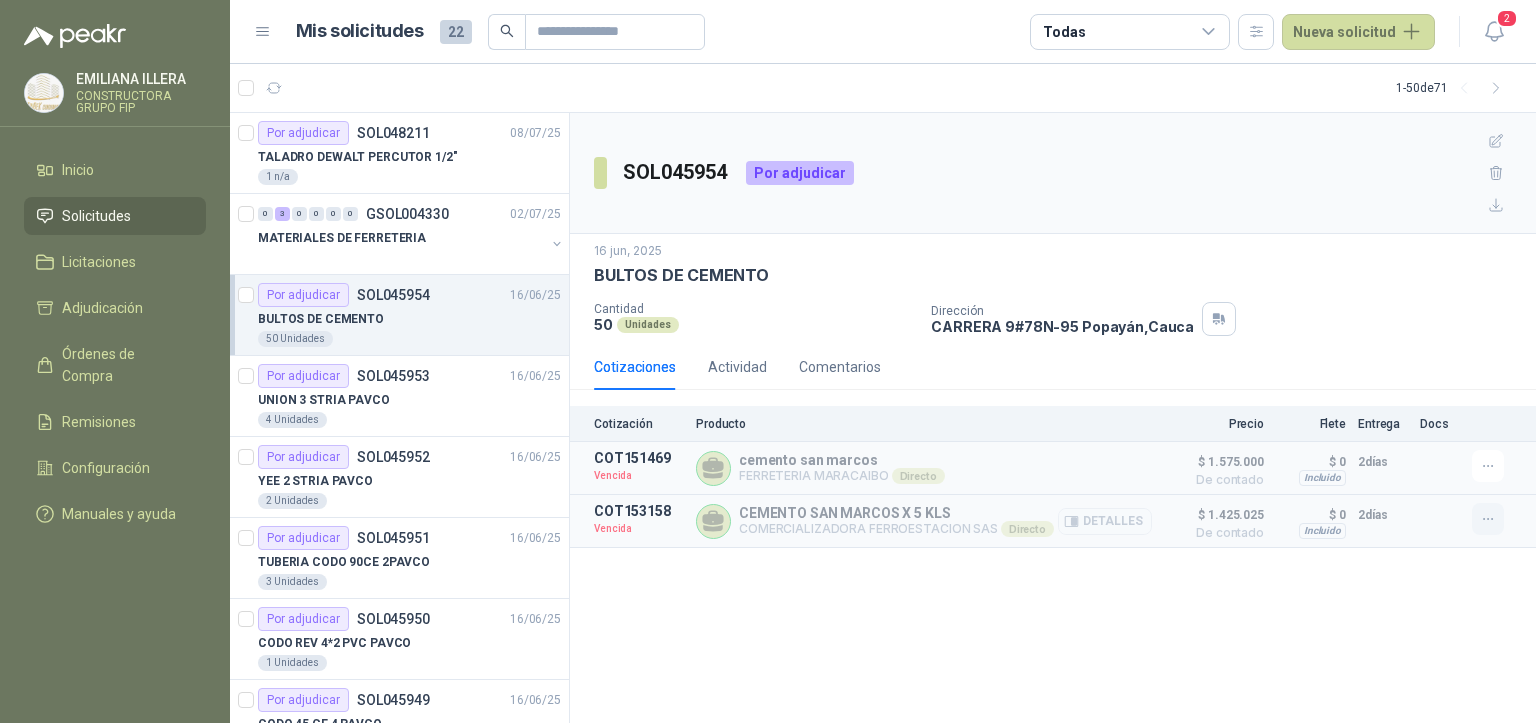 click at bounding box center (1488, 466) 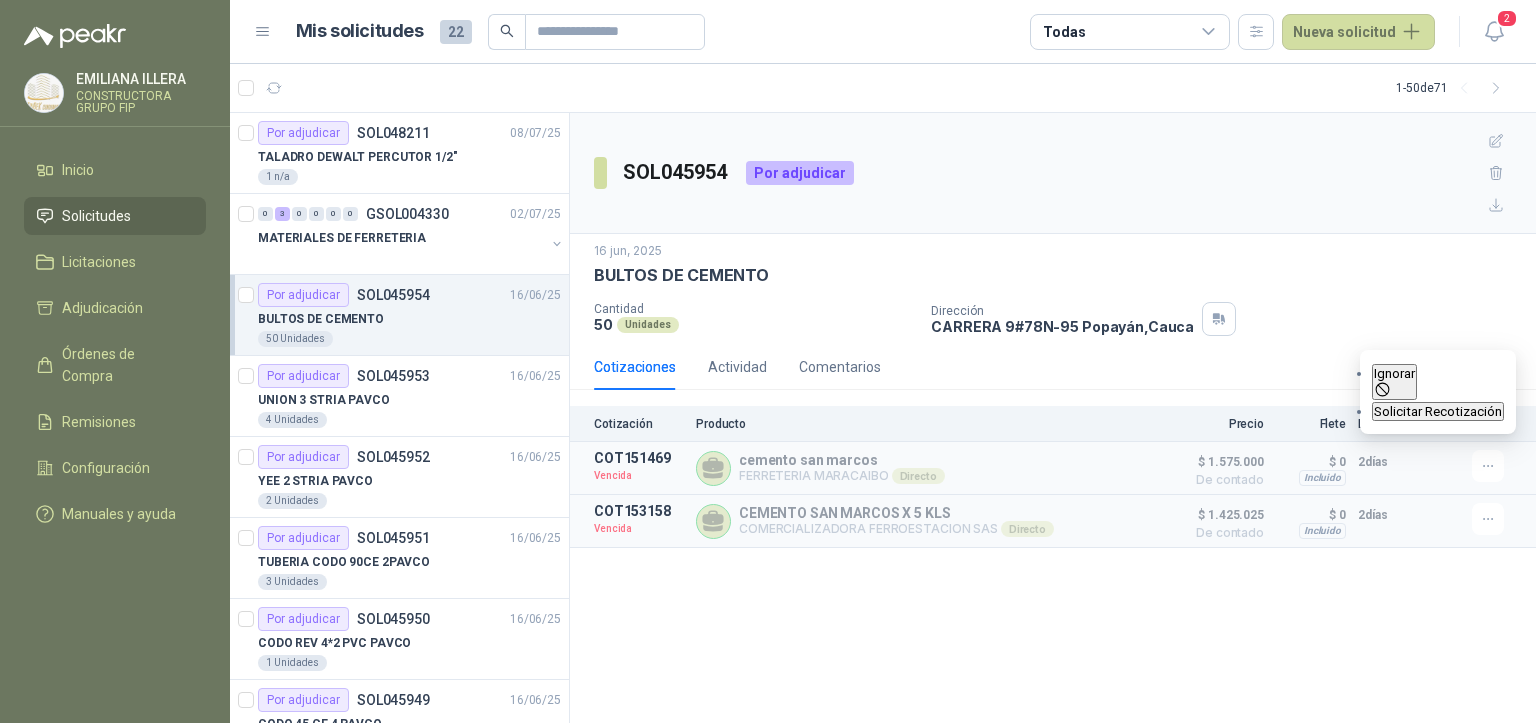 click on "Solicitar Recotización" at bounding box center [1394, 382] 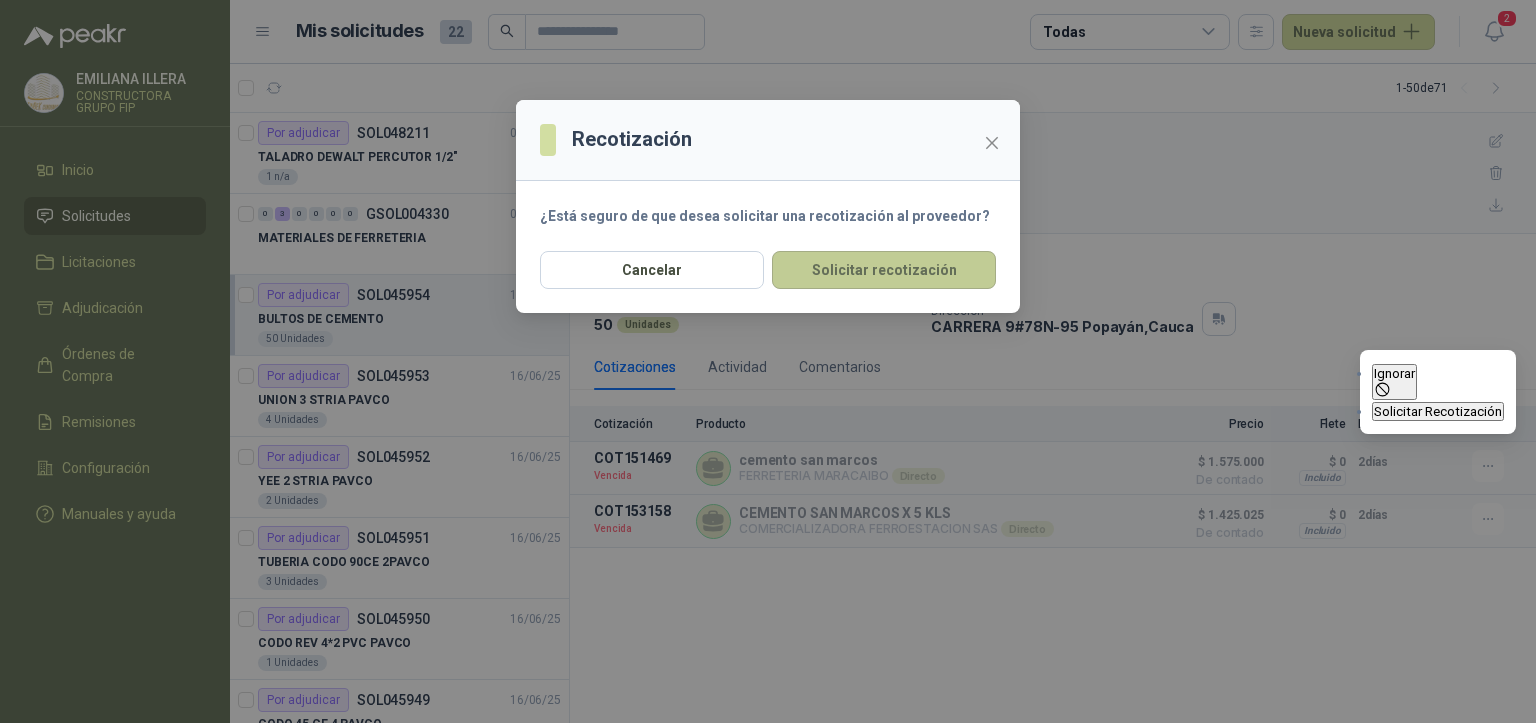 click on "Solicitar recotización" at bounding box center [884, 270] 